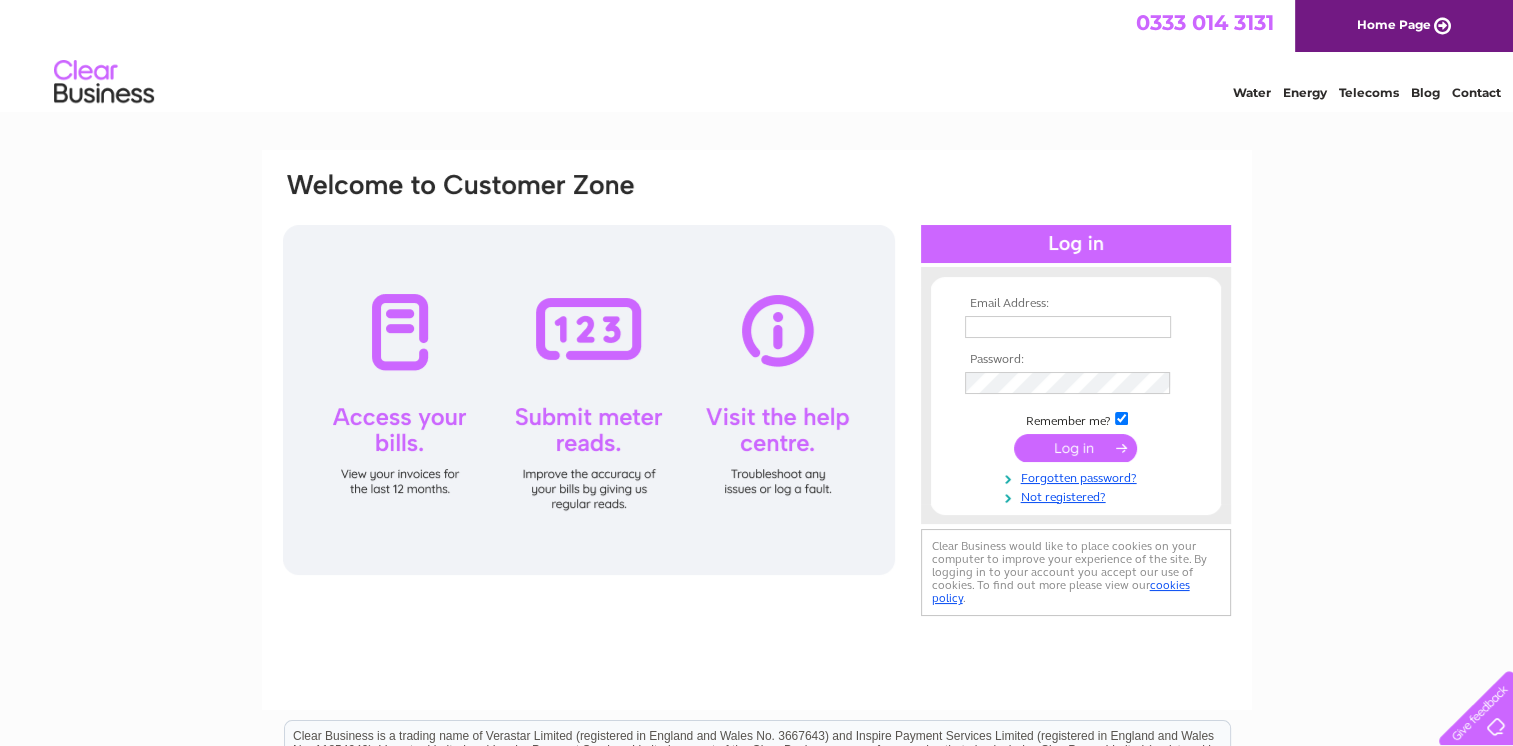 scroll, scrollTop: 0, scrollLeft: 0, axis: both 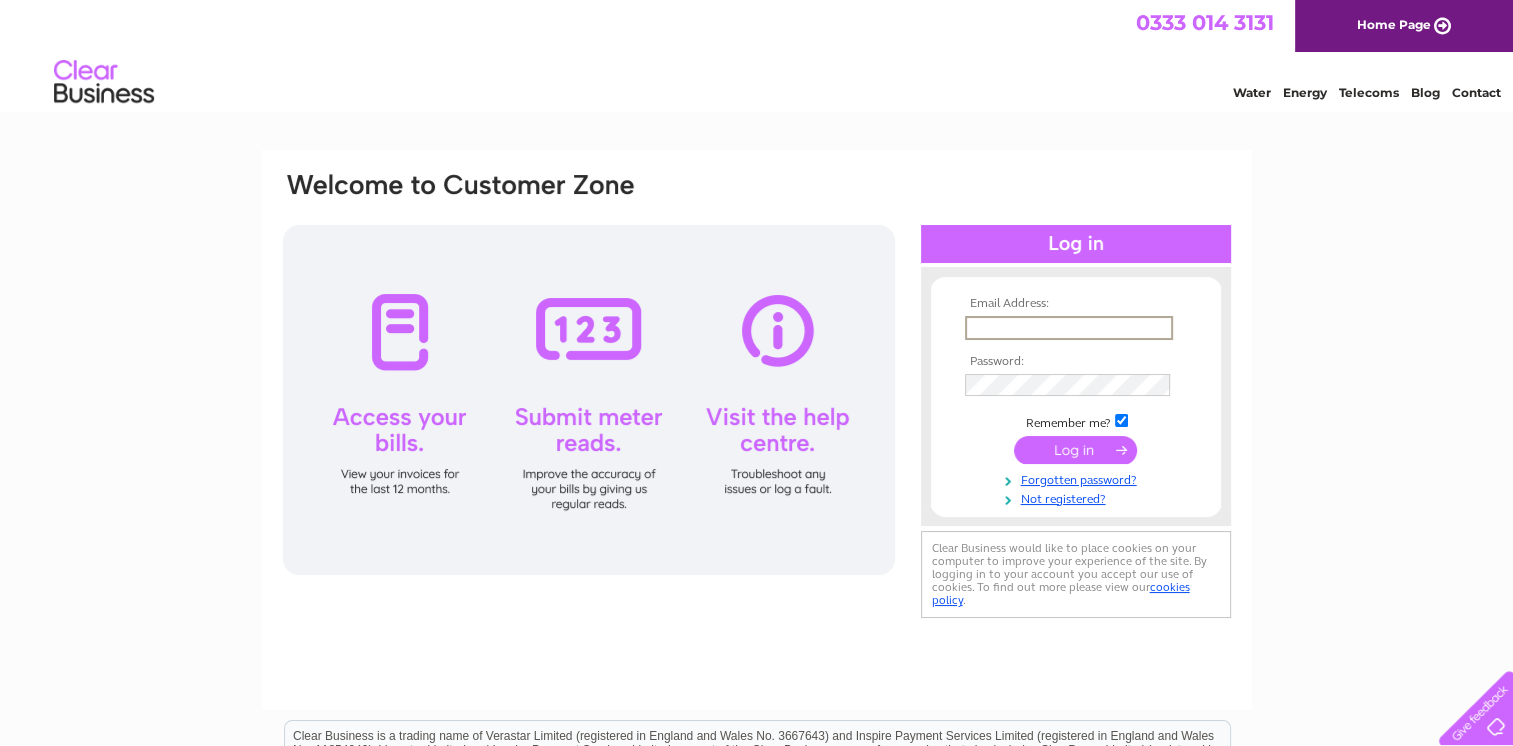 type on "accounts@bluediamond.uk.com" 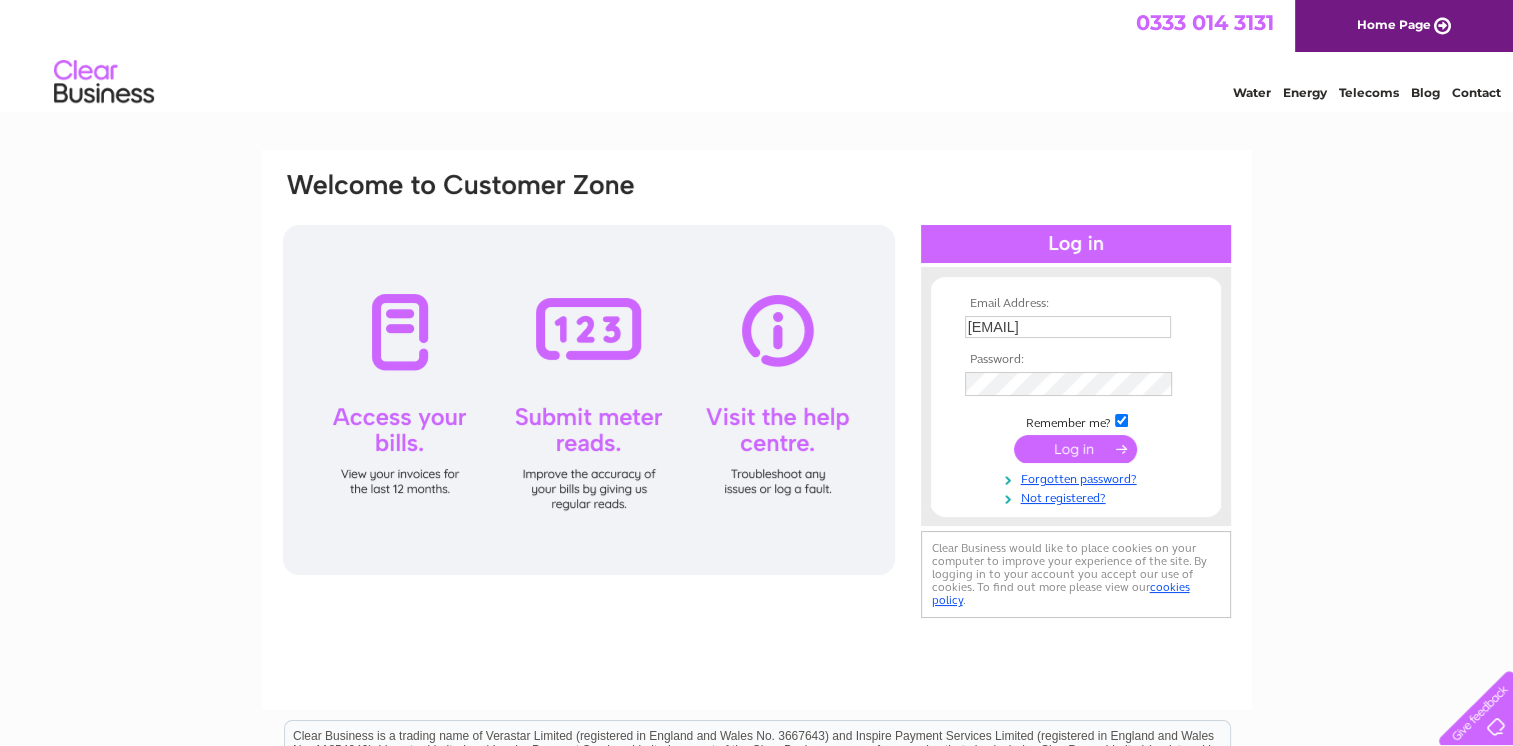 click at bounding box center (1075, 449) 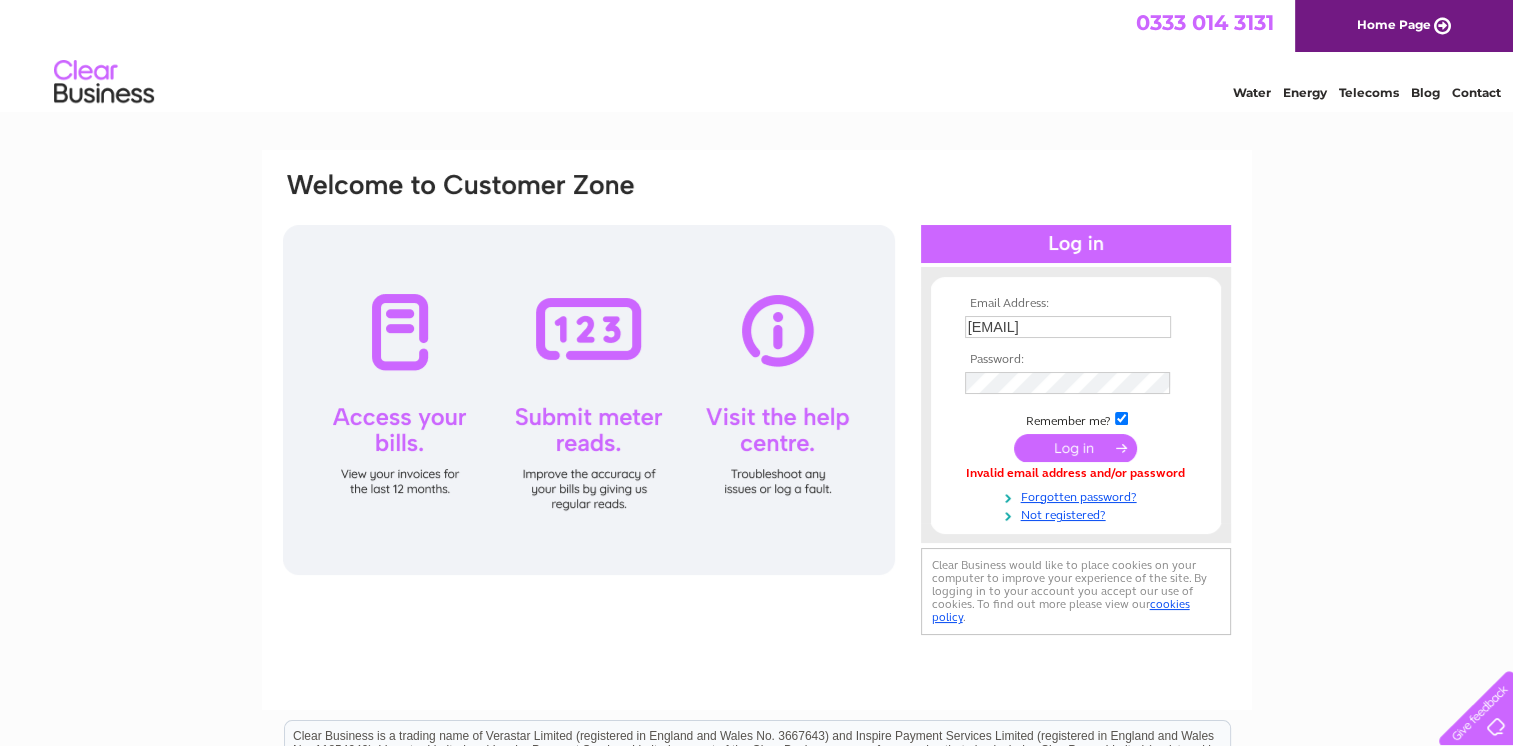scroll, scrollTop: 0, scrollLeft: 0, axis: both 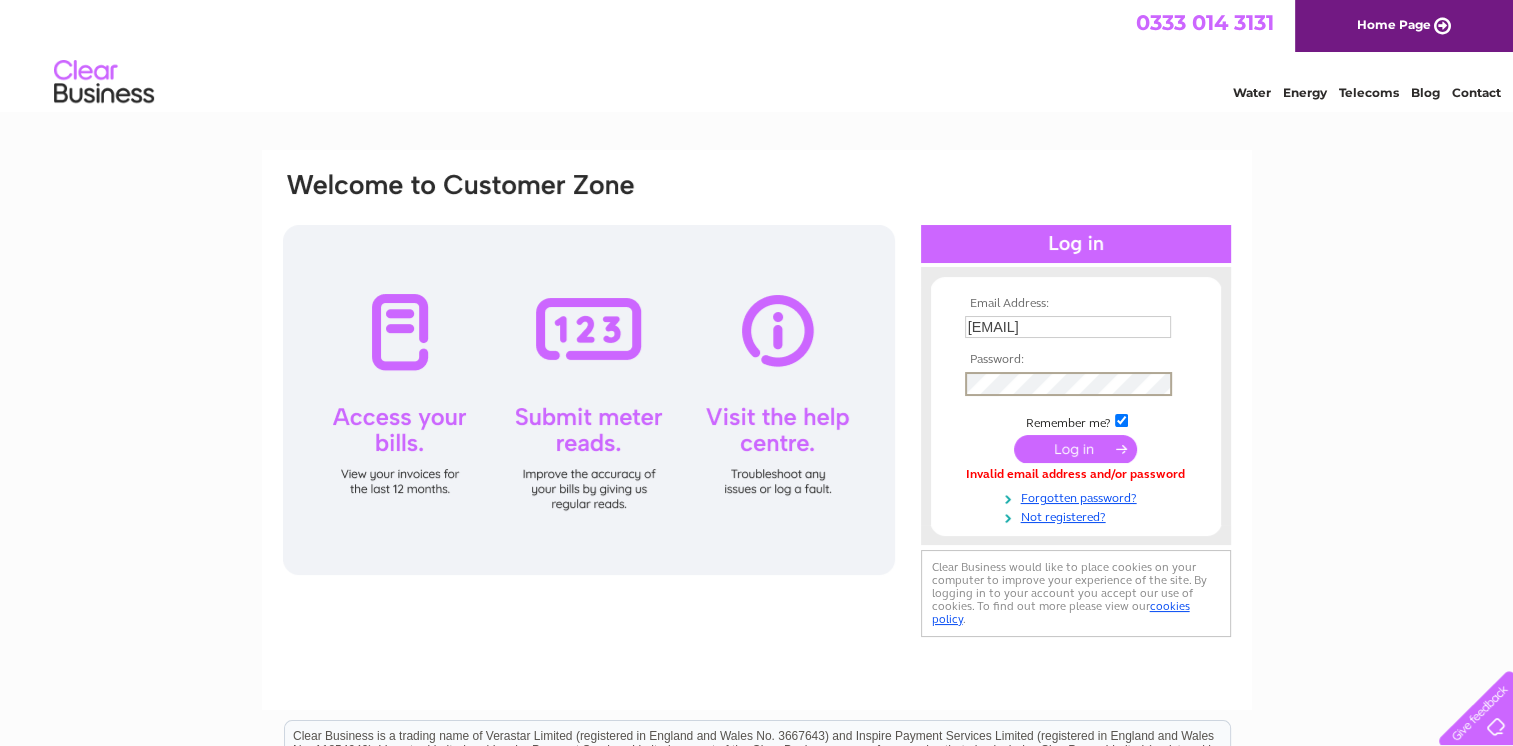 click at bounding box center [1075, 449] 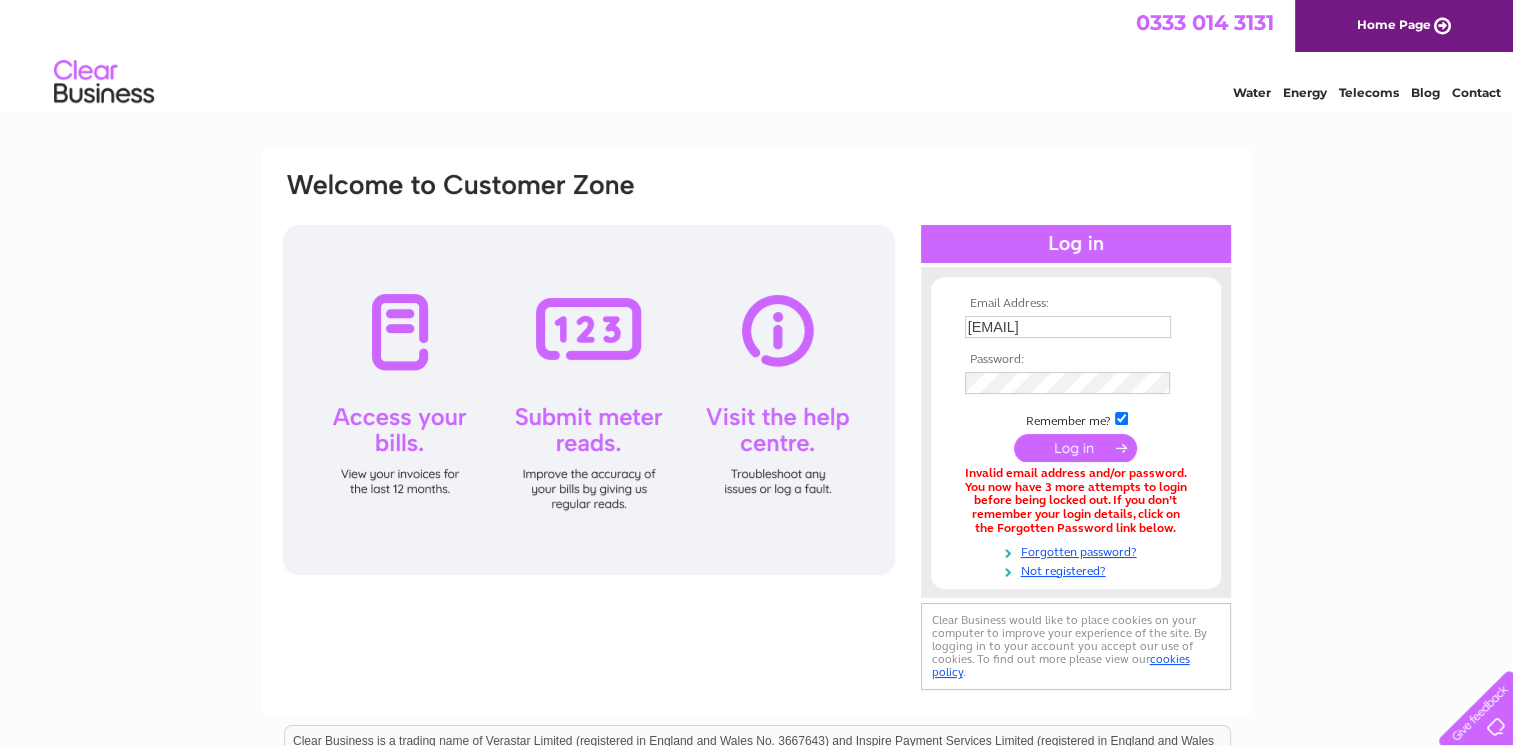 scroll, scrollTop: 0, scrollLeft: 0, axis: both 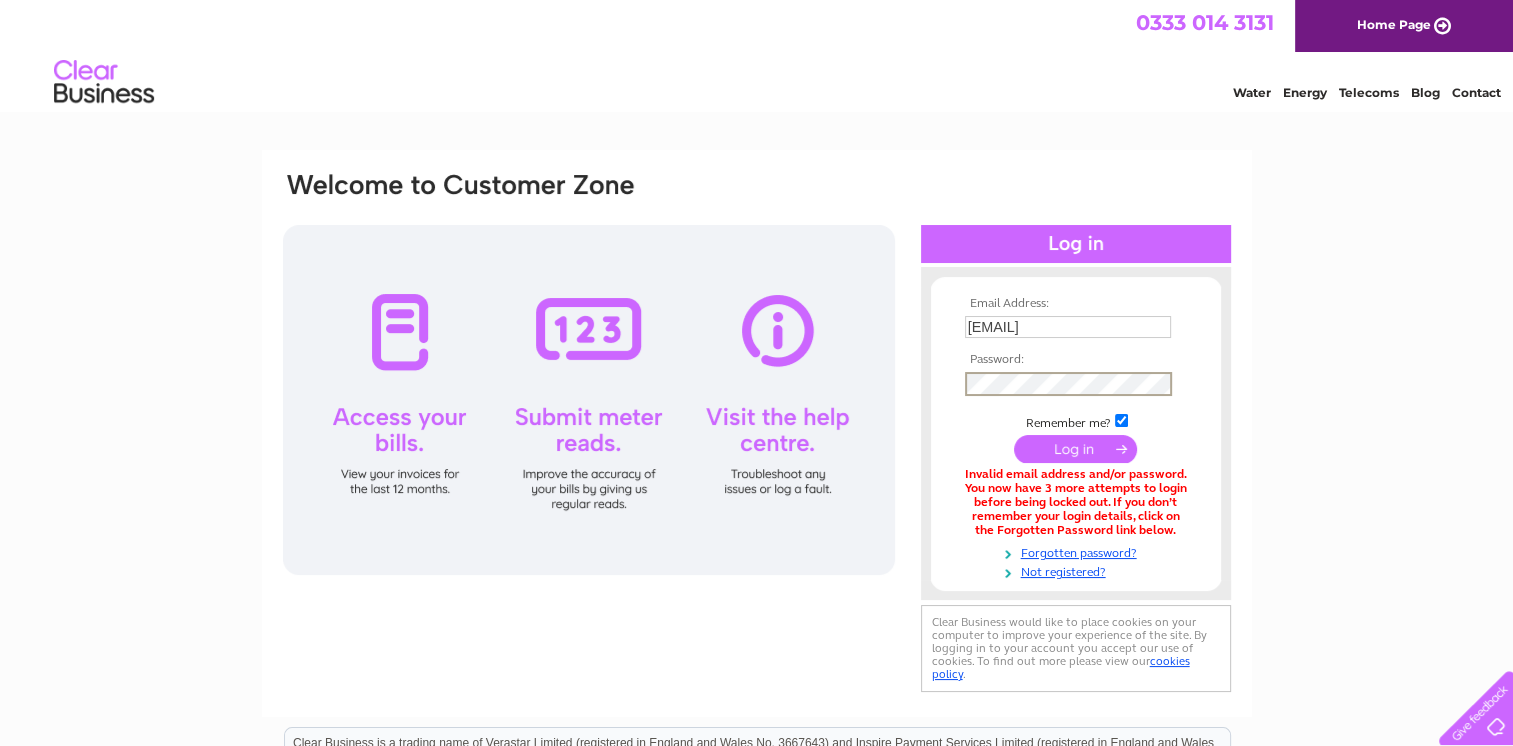 click at bounding box center (1075, 449) 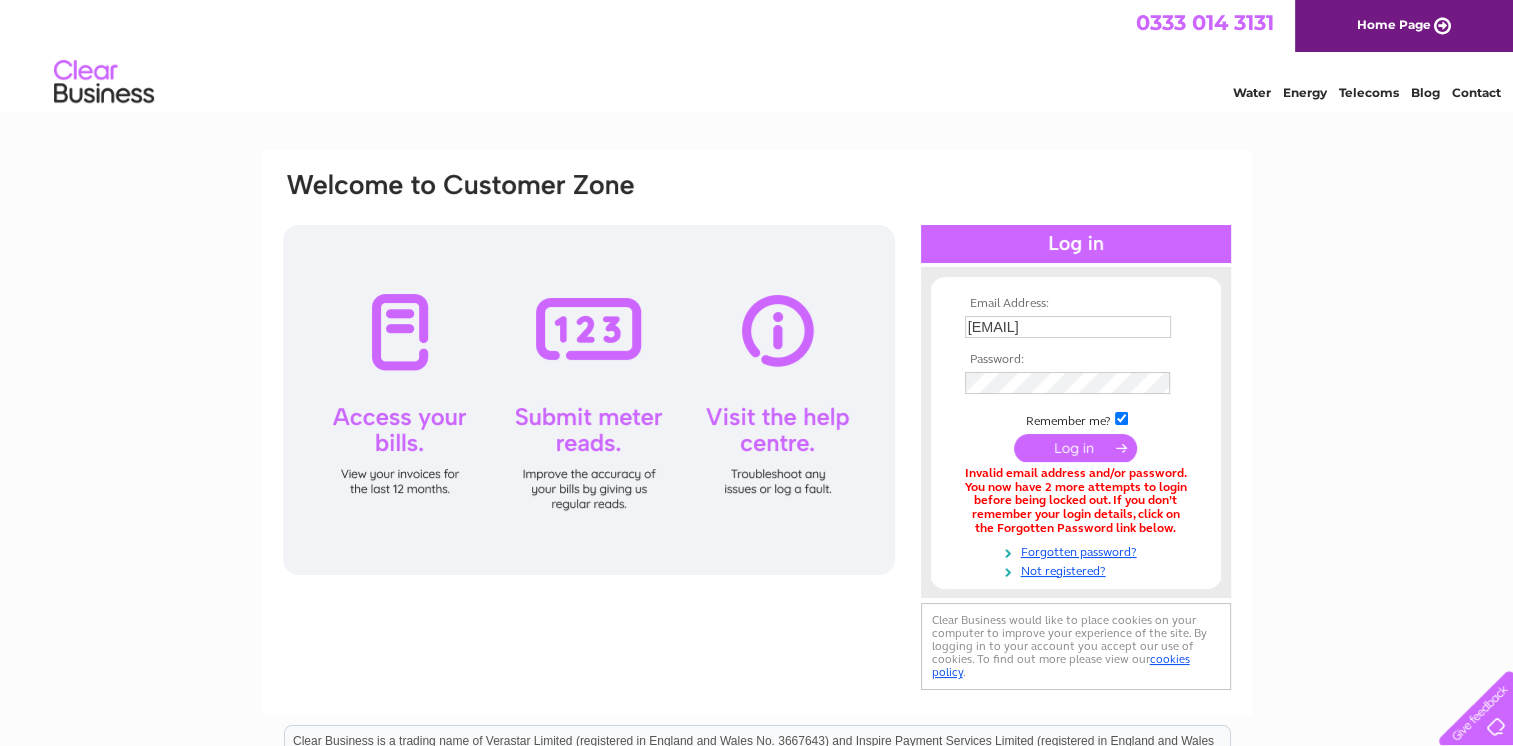 scroll, scrollTop: 0, scrollLeft: 0, axis: both 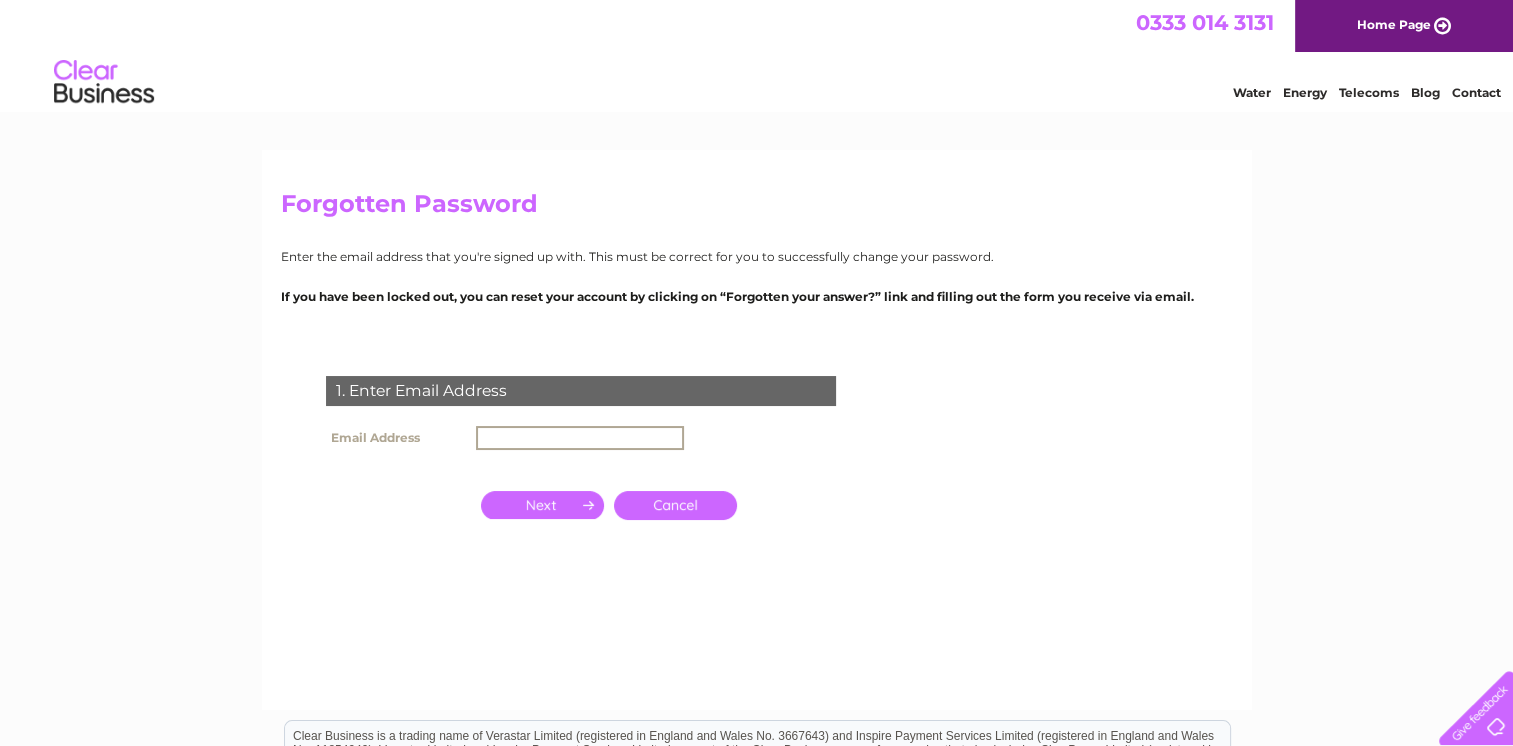 click at bounding box center [580, 438] 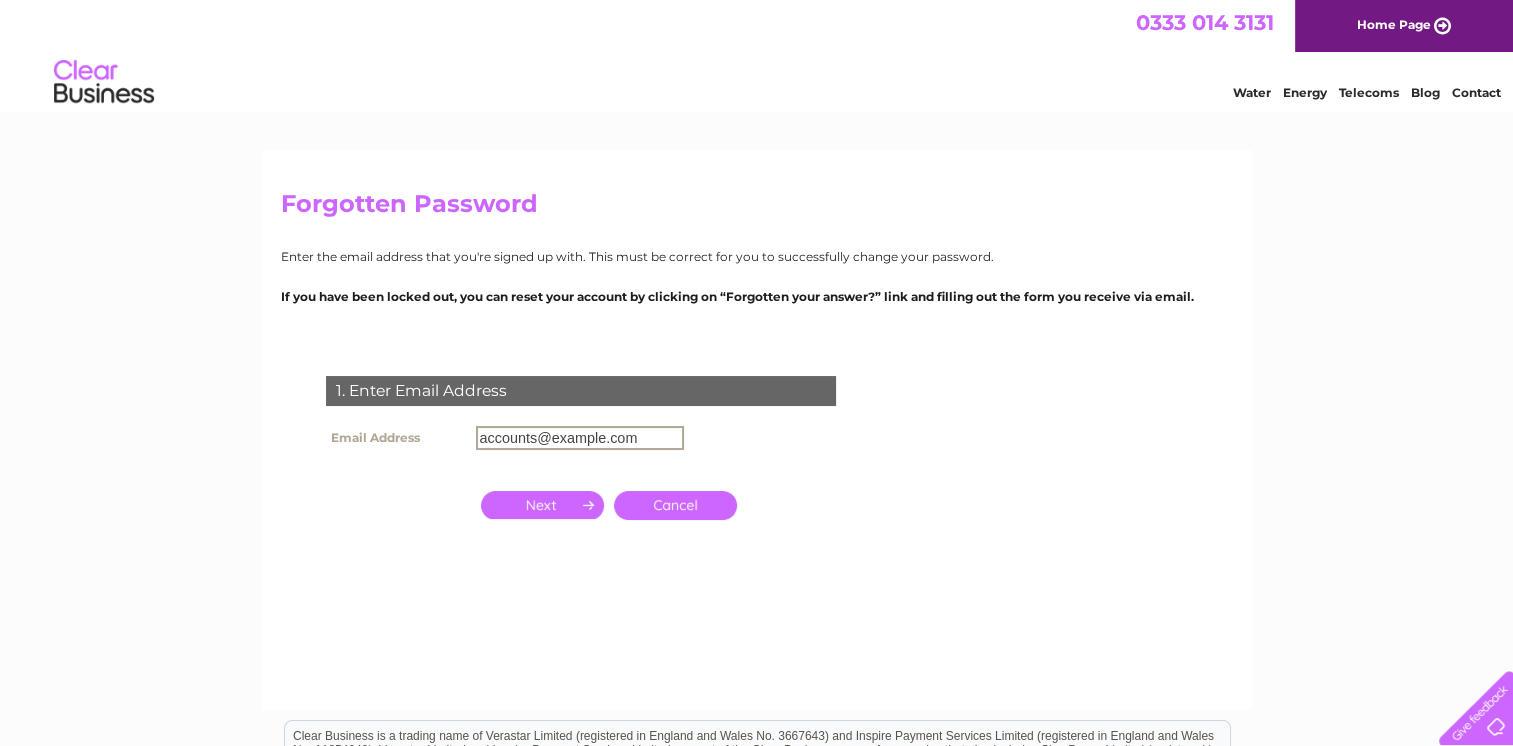 click at bounding box center [542, 505] 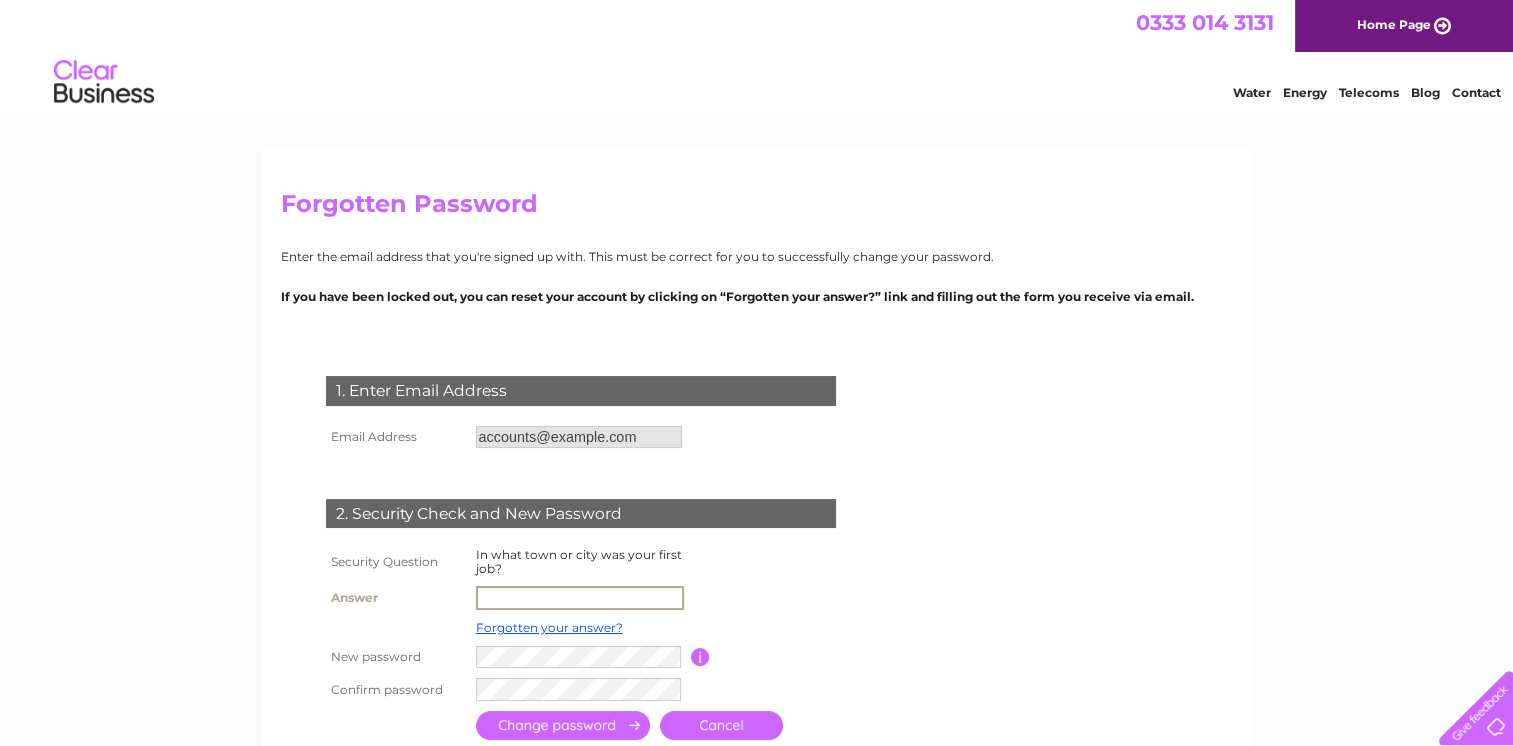 click at bounding box center (580, 598) 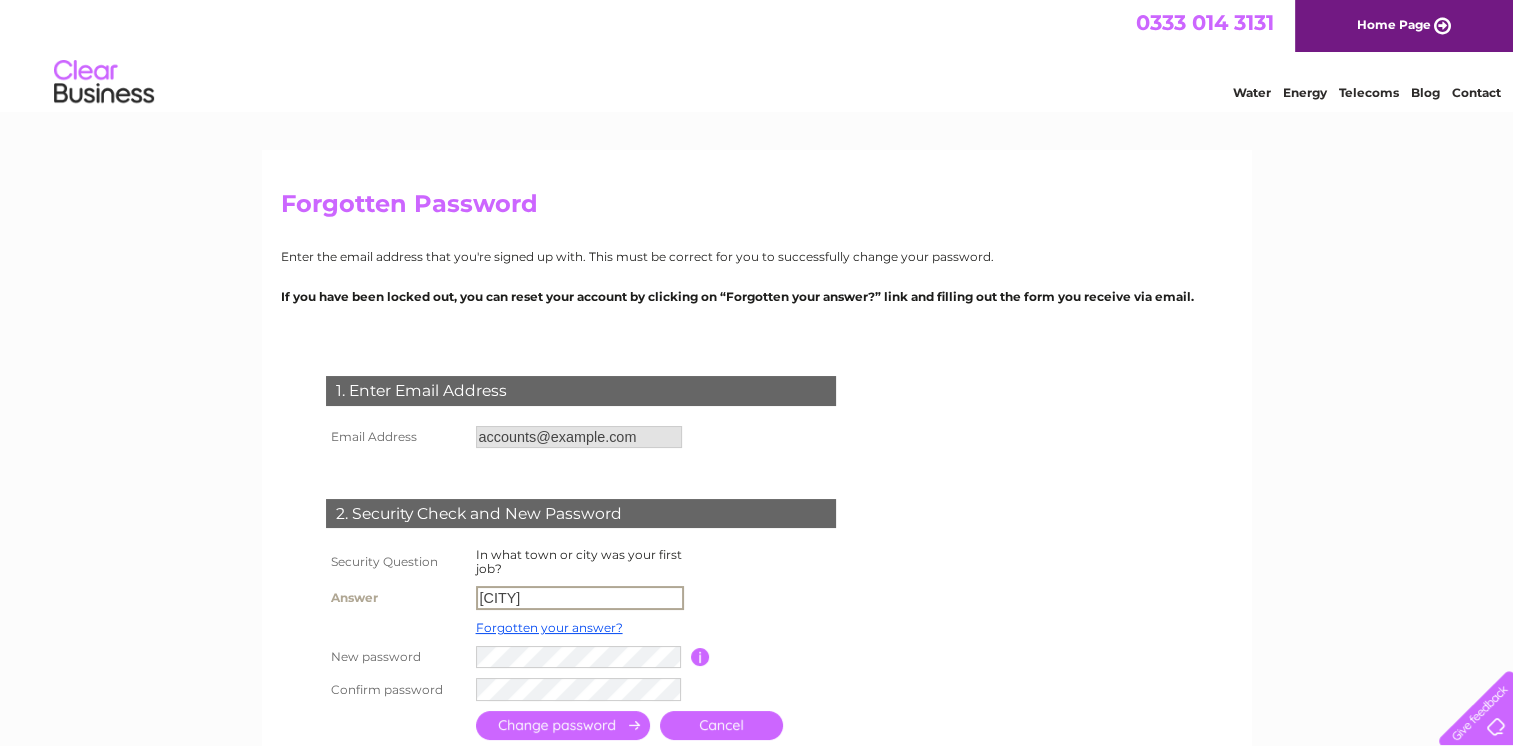scroll, scrollTop: 200, scrollLeft: 0, axis: vertical 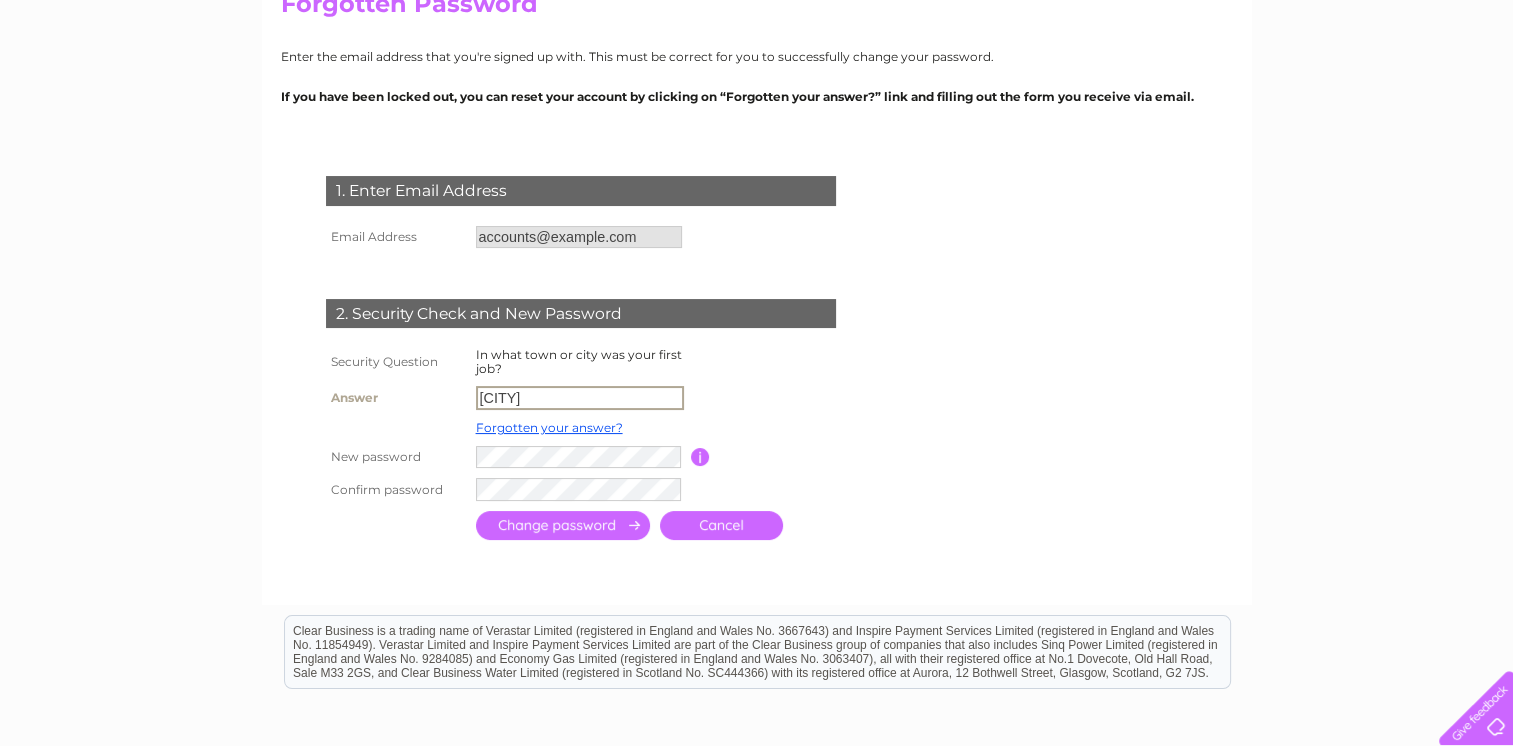 type on "Aberdeen" 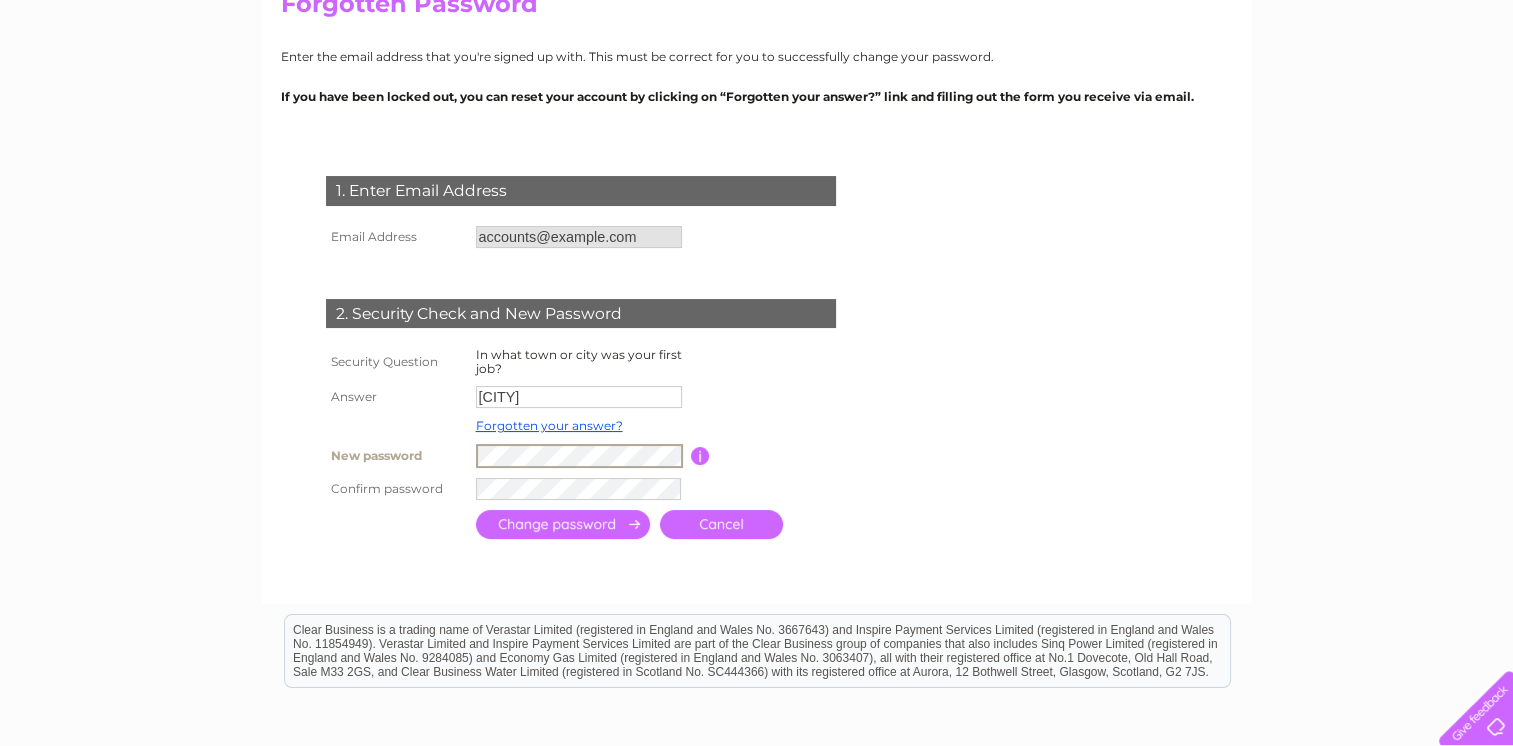 click at bounding box center (700, 456) 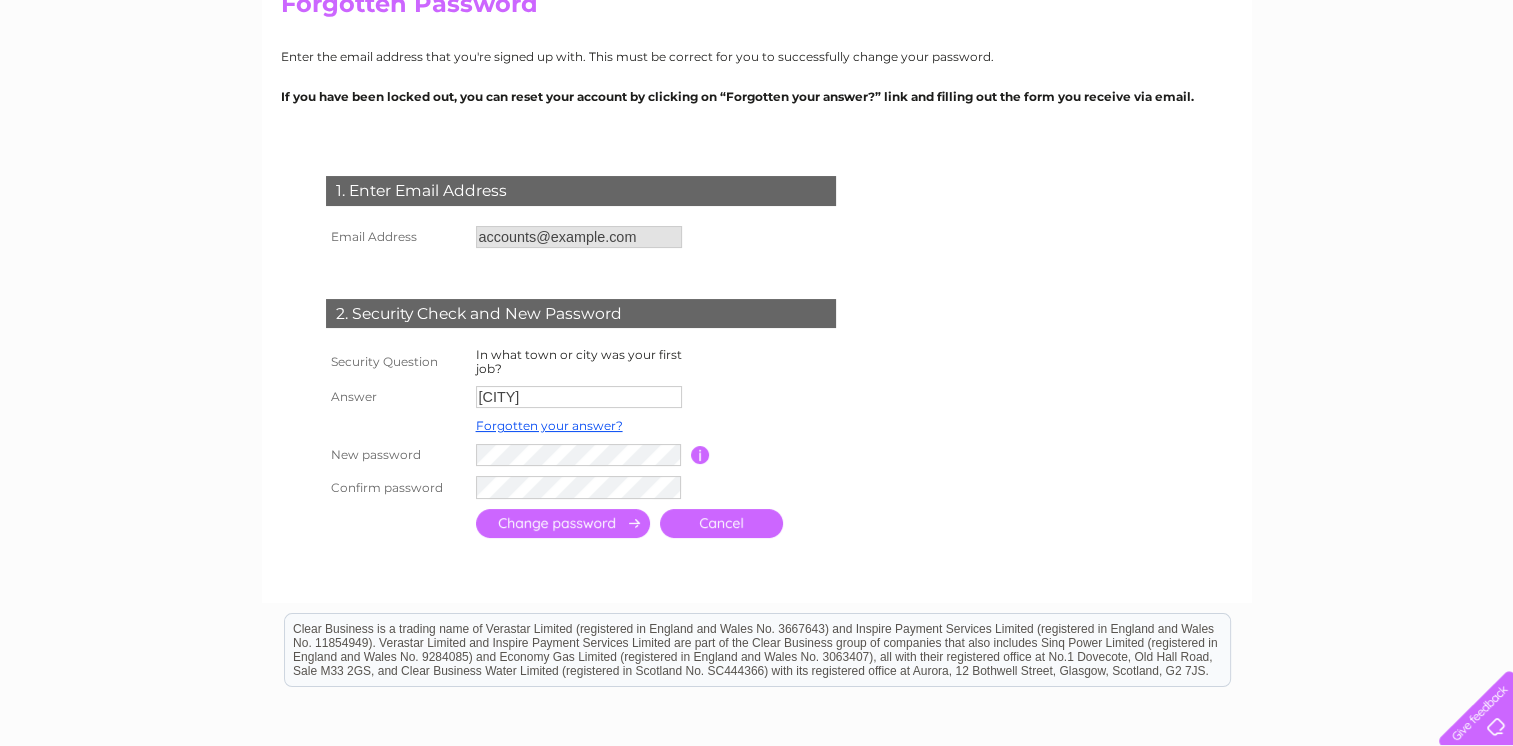 click at bounding box center [563, 523] 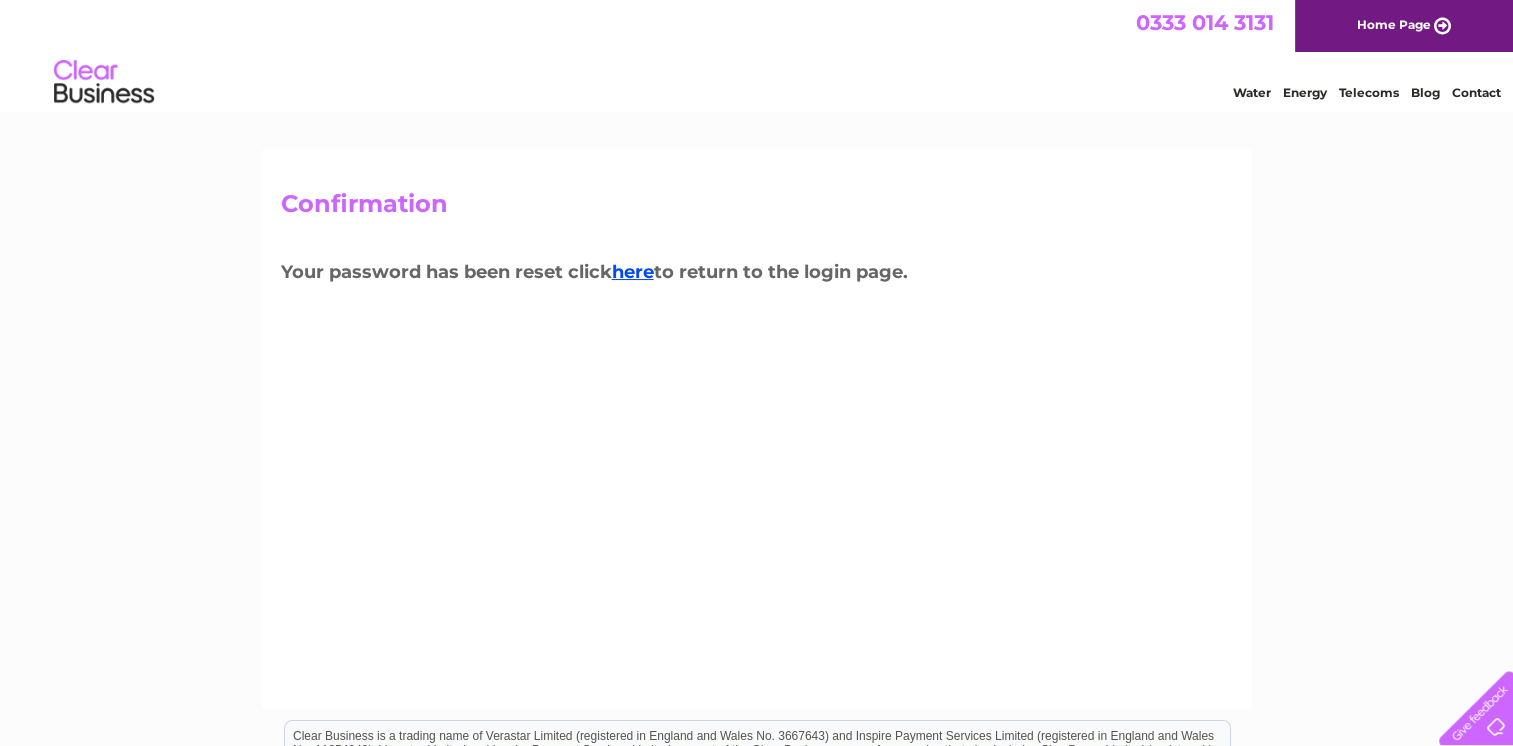scroll, scrollTop: 0, scrollLeft: 0, axis: both 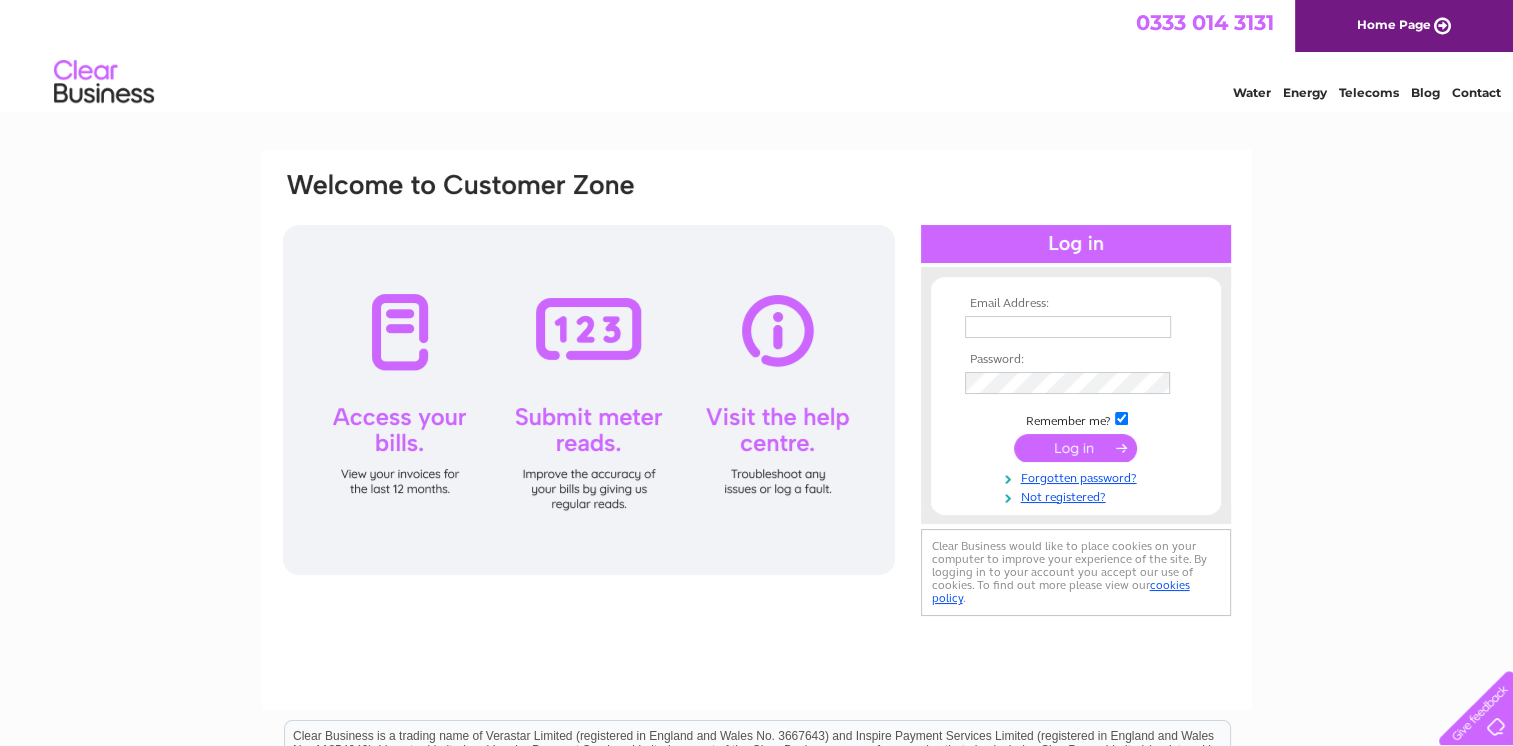 type on "[EMAIL]" 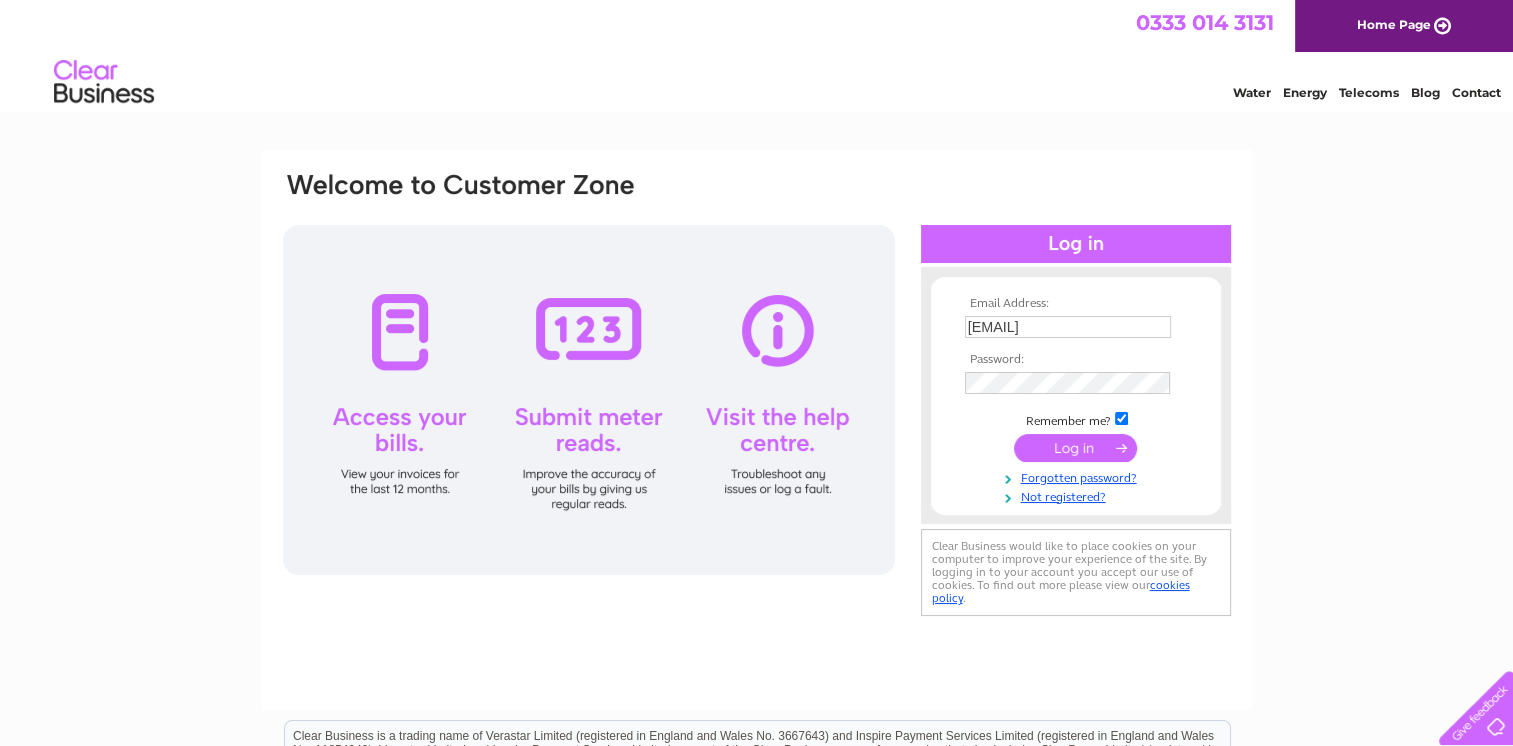 click at bounding box center [1075, 448] 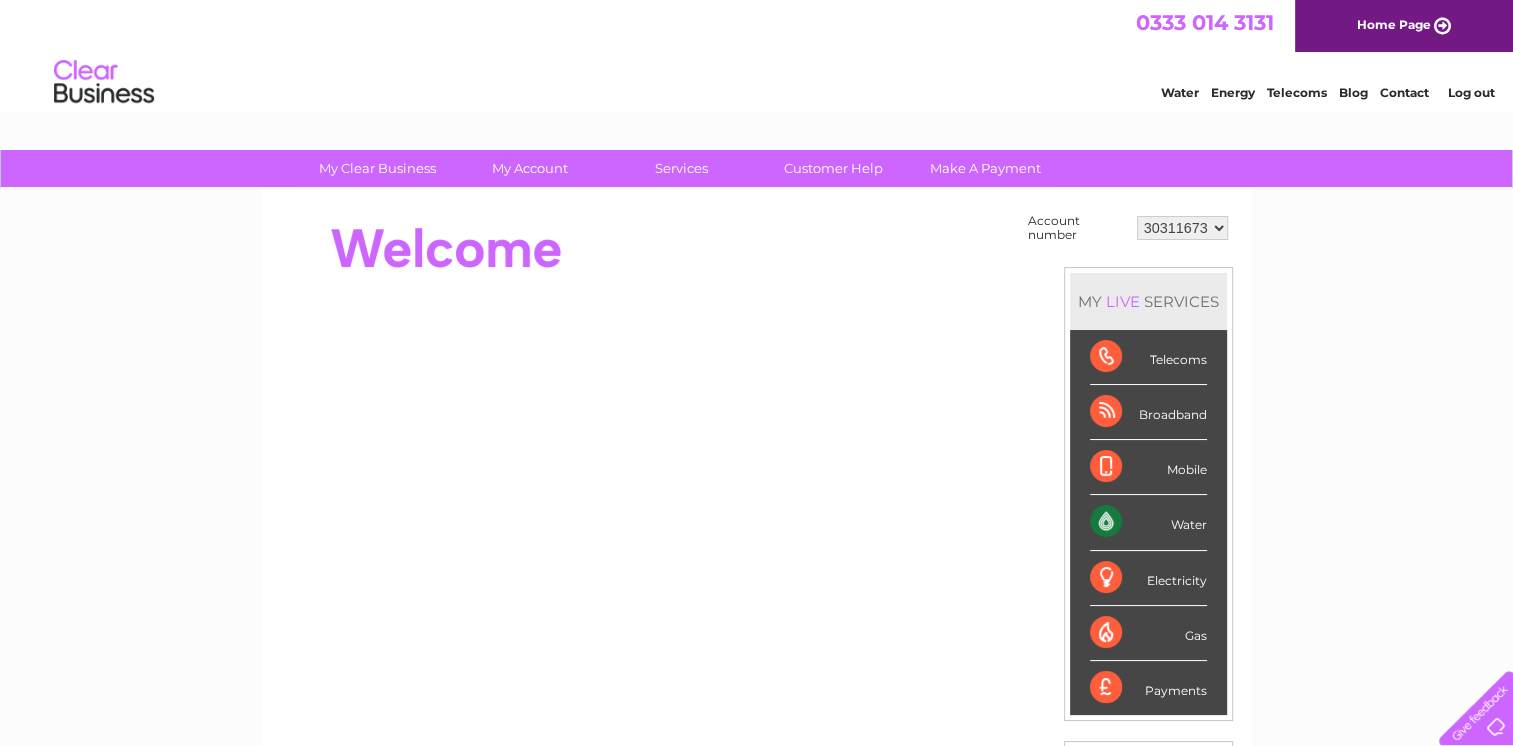 scroll, scrollTop: 100, scrollLeft: 0, axis: vertical 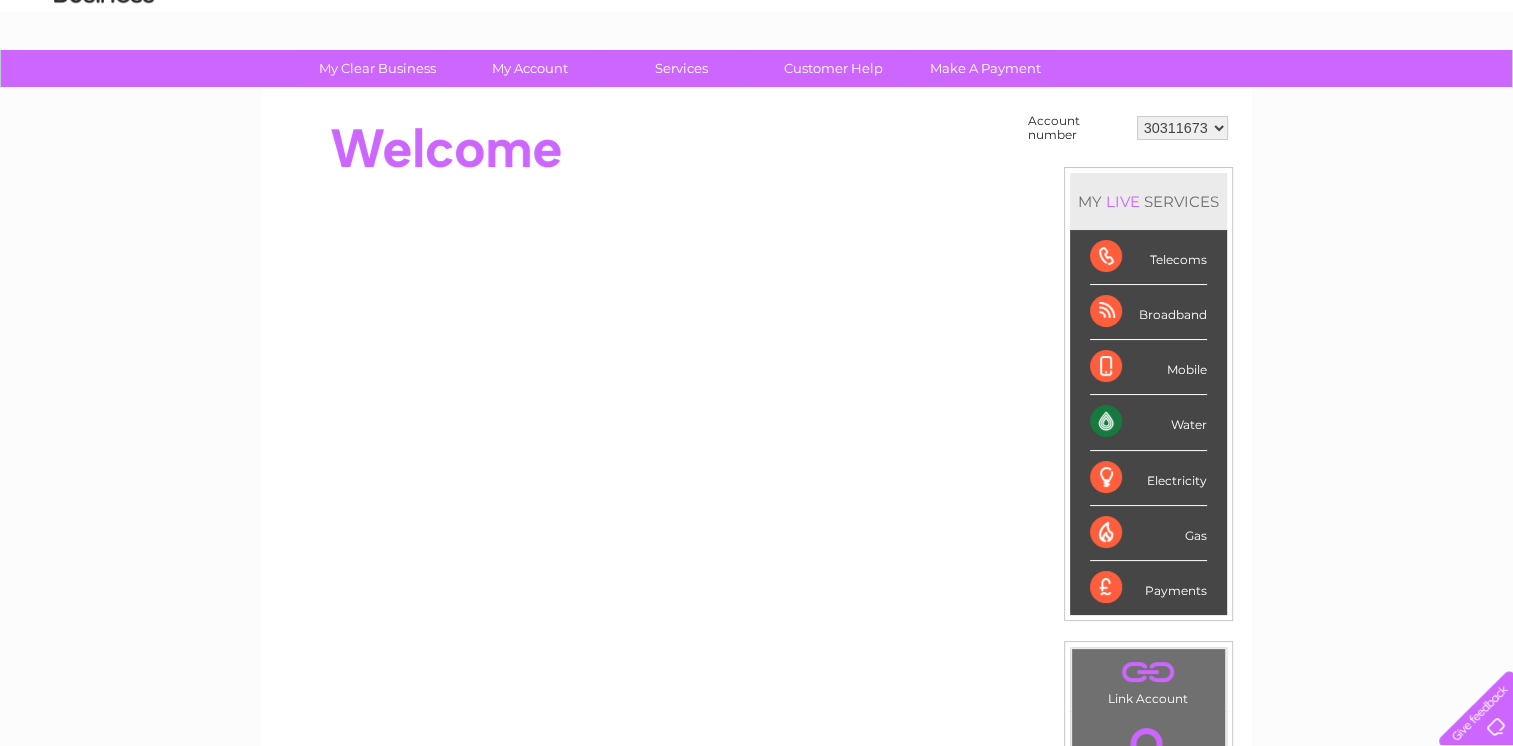click on "Water" at bounding box center [1148, 422] 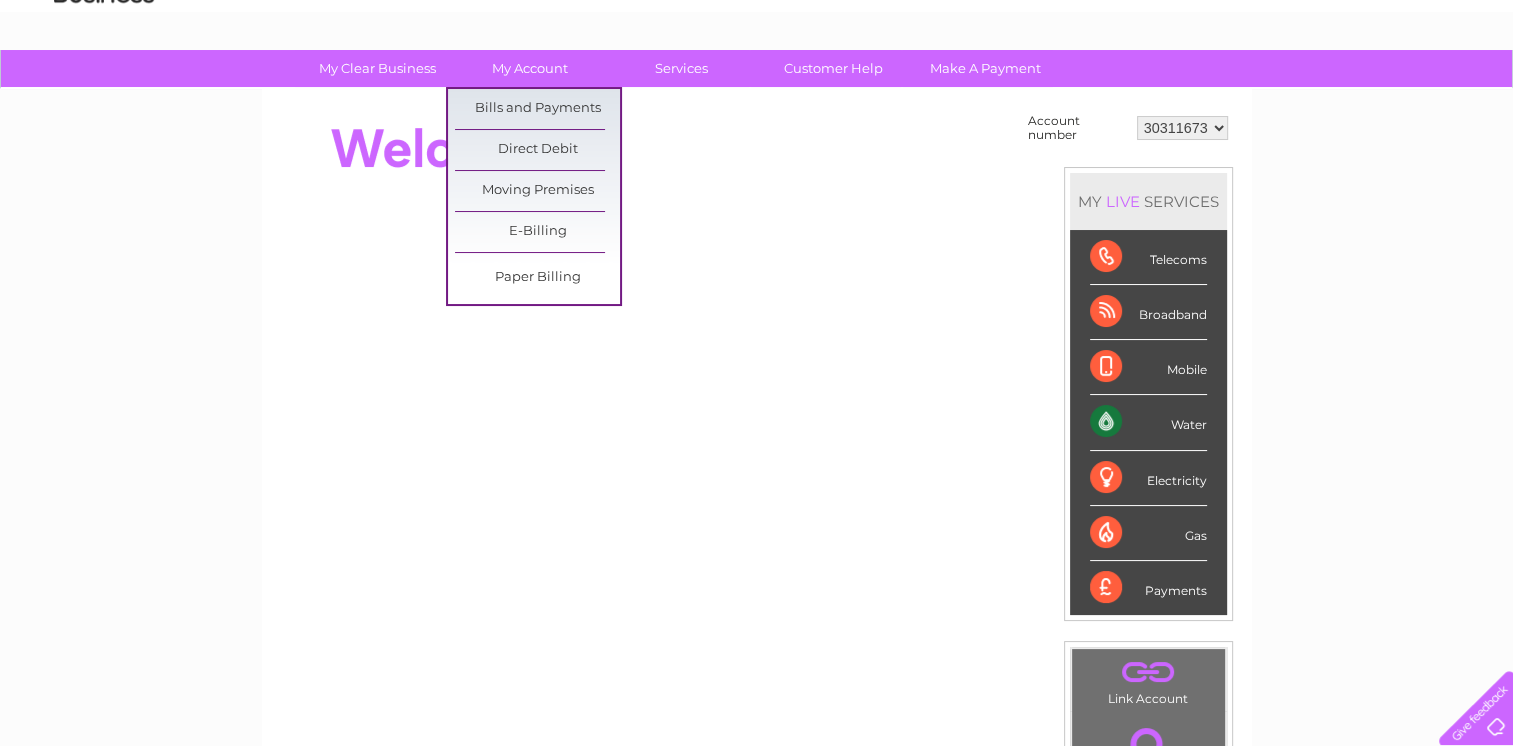 click on "Bills and Payments" at bounding box center (537, 109) 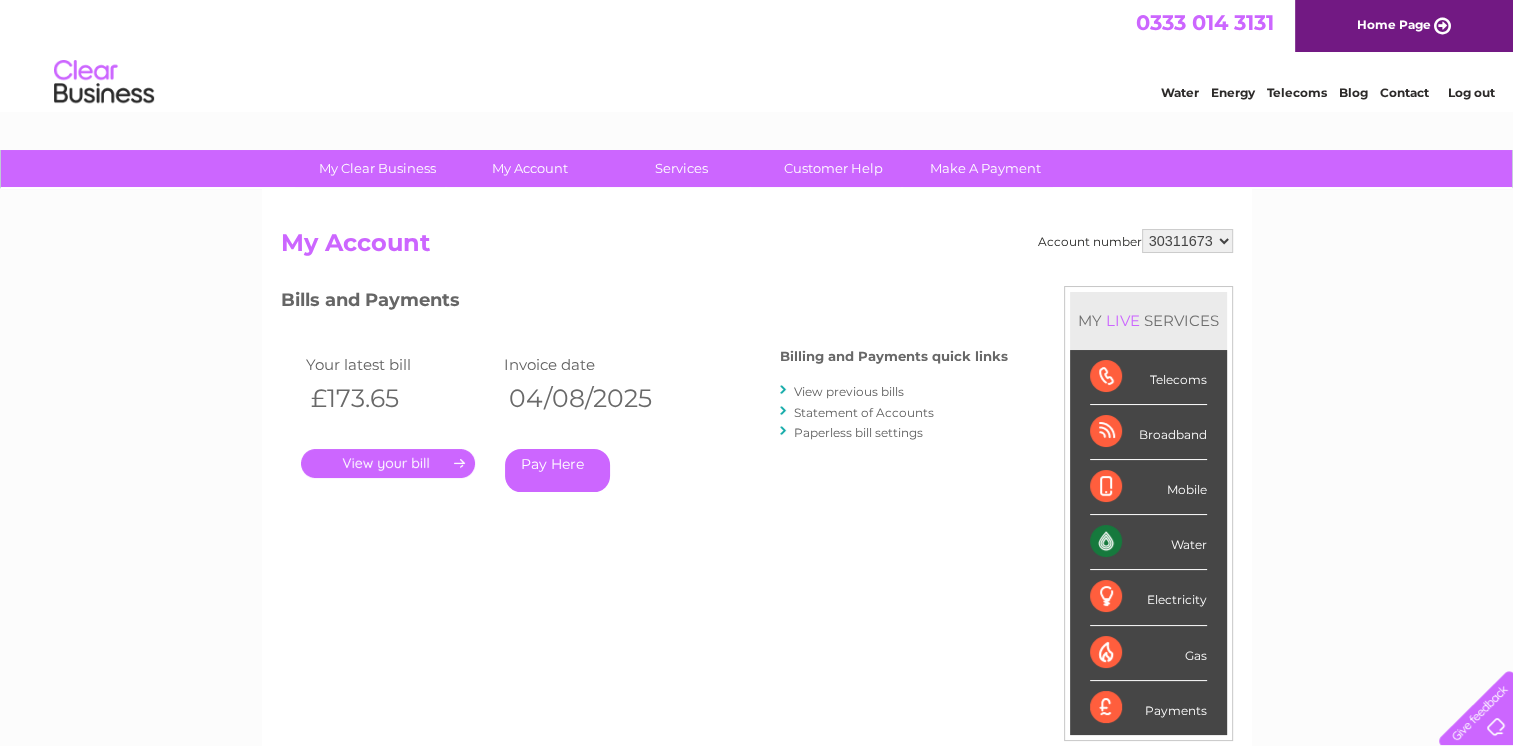 scroll, scrollTop: 0, scrollLeft: 0, axis: both 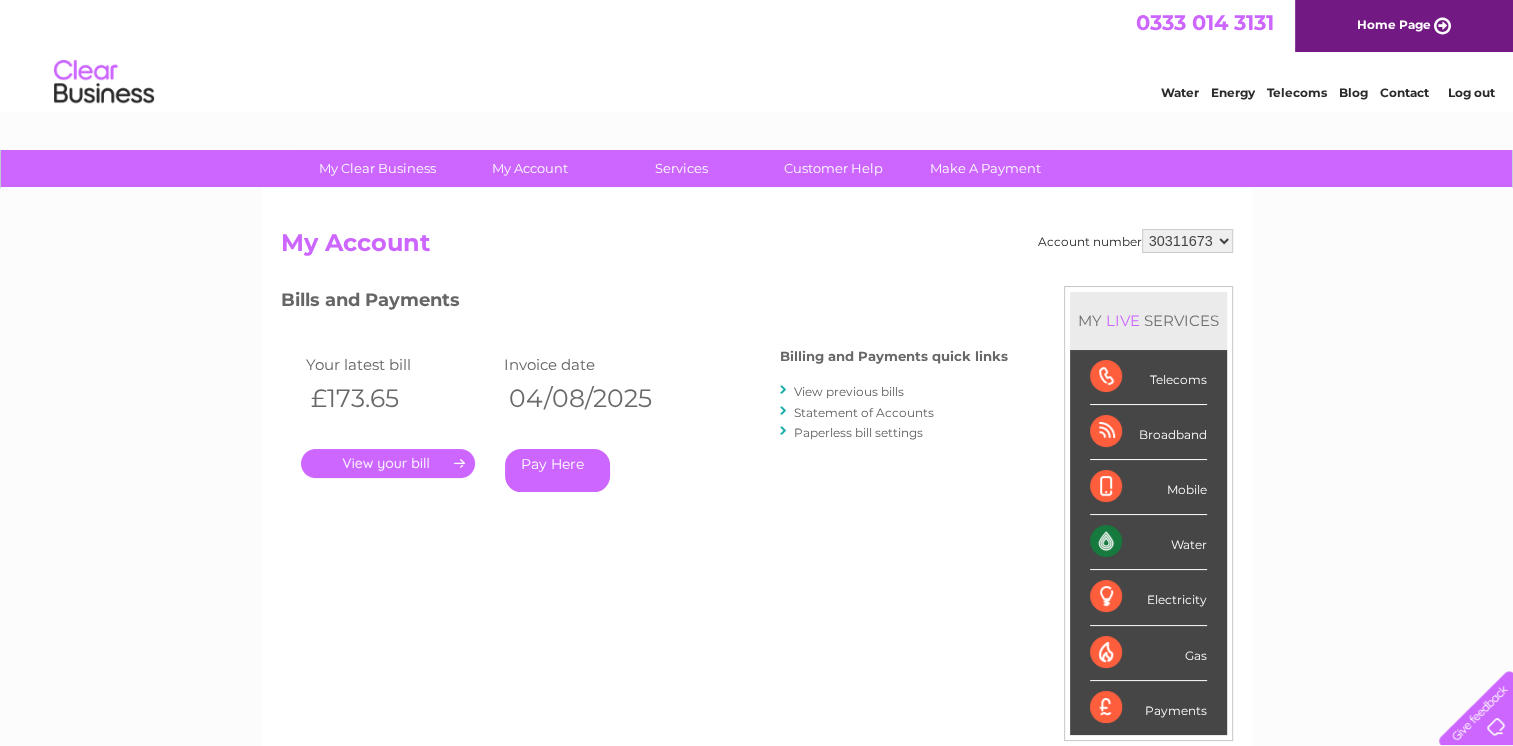 click on "." at bounding box center [388, 463] 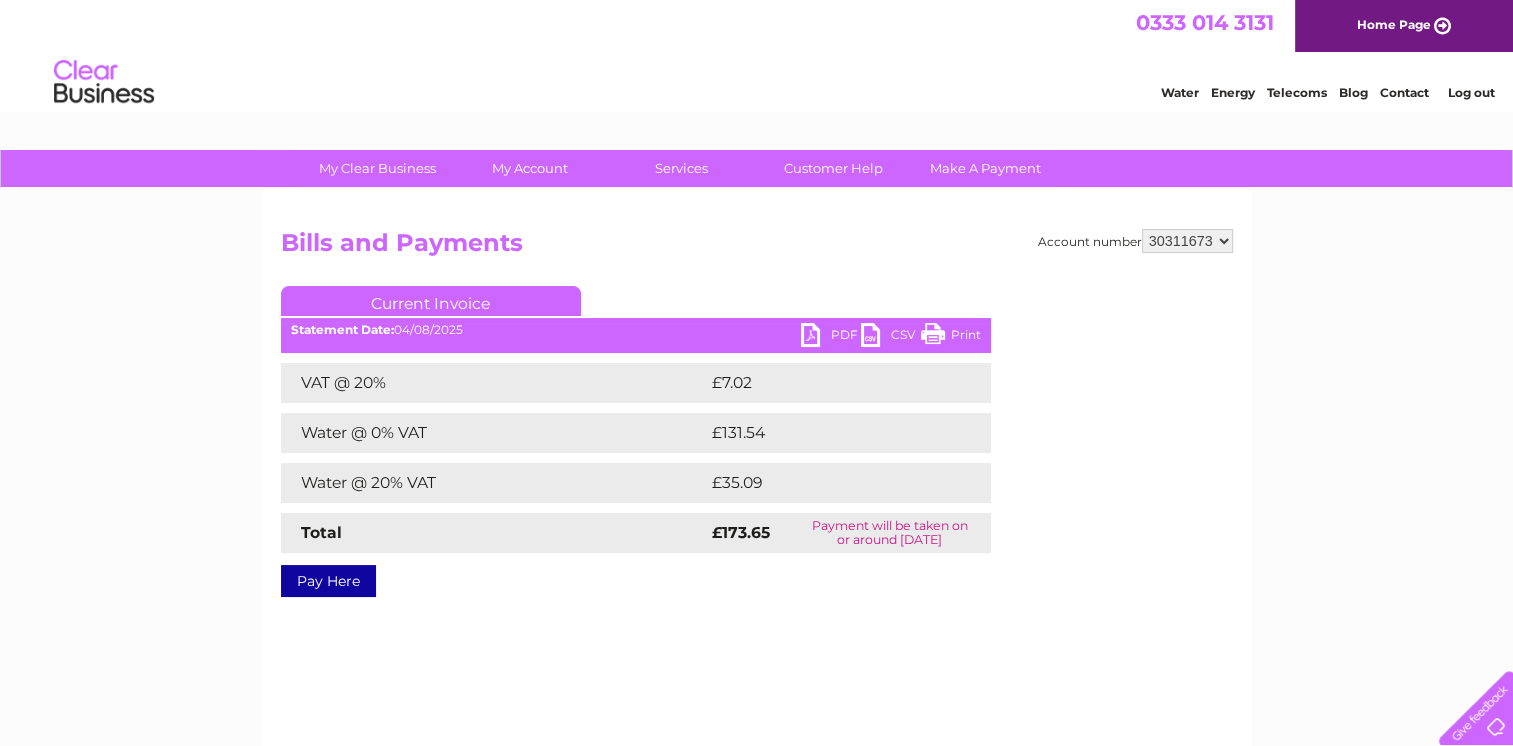 scroll, scrollTop: 0, scrollLeft: 0, axis: both 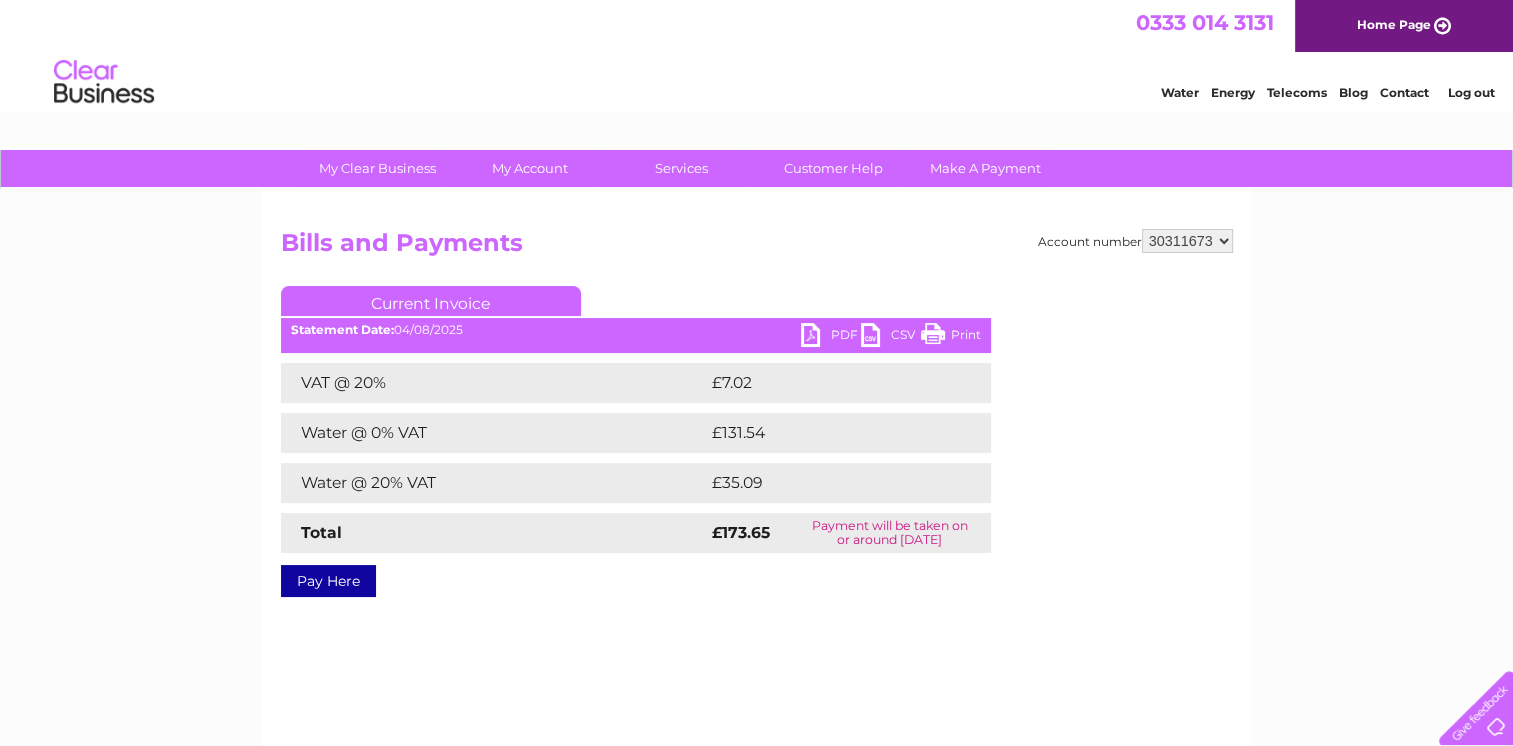 click on "PDF" at bounding box center (831, 337) 